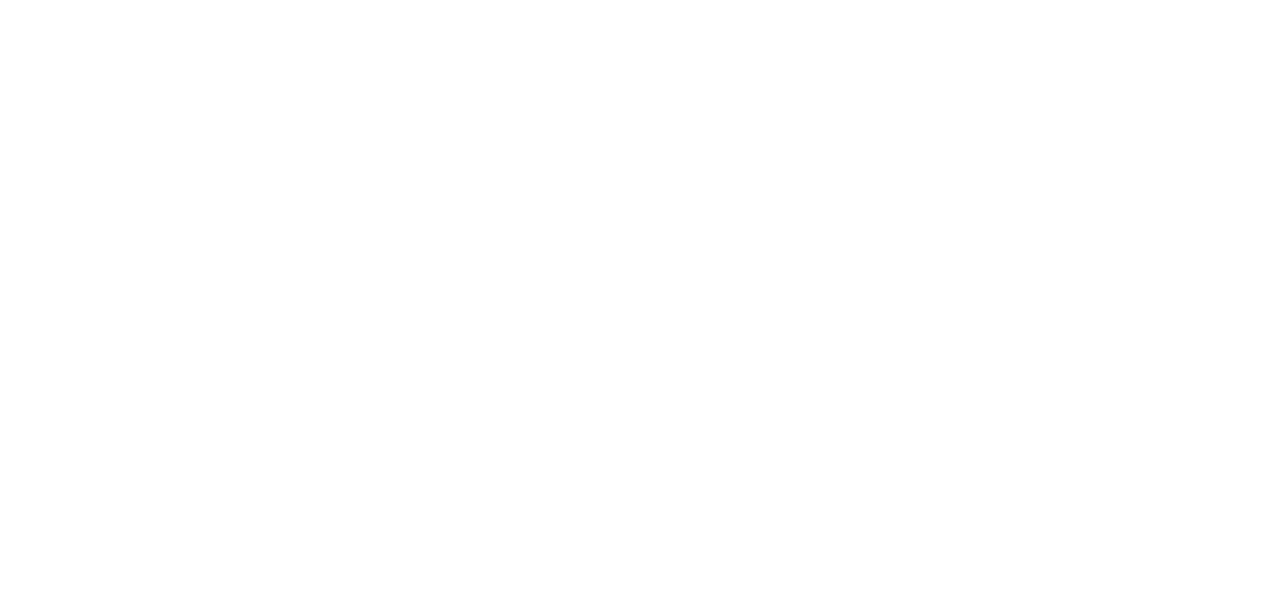 scroll, scrollTop: 0, scrollLeft: 0, axis: both 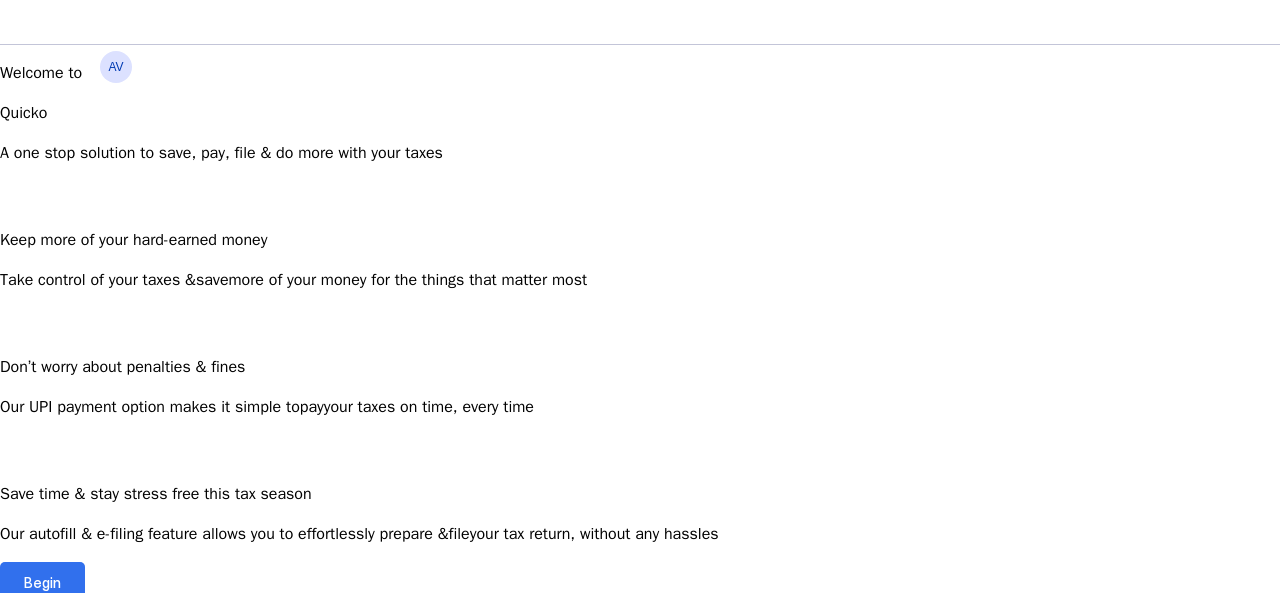 click at bounding box center [42, 582] 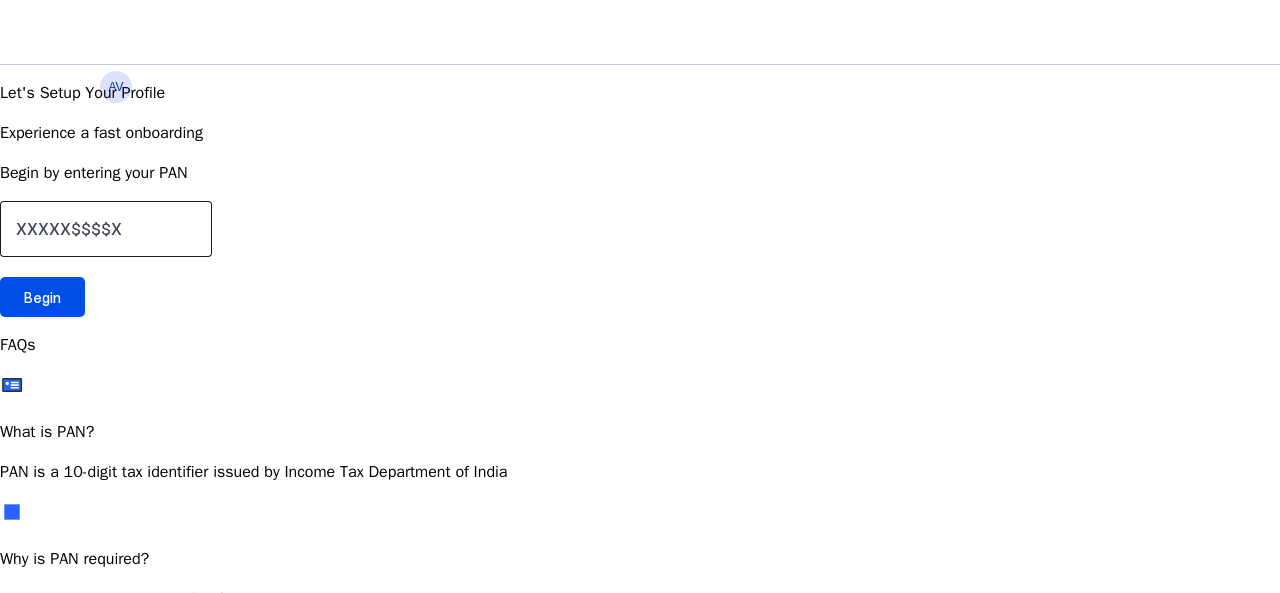 click at bounding box center (106, 229) 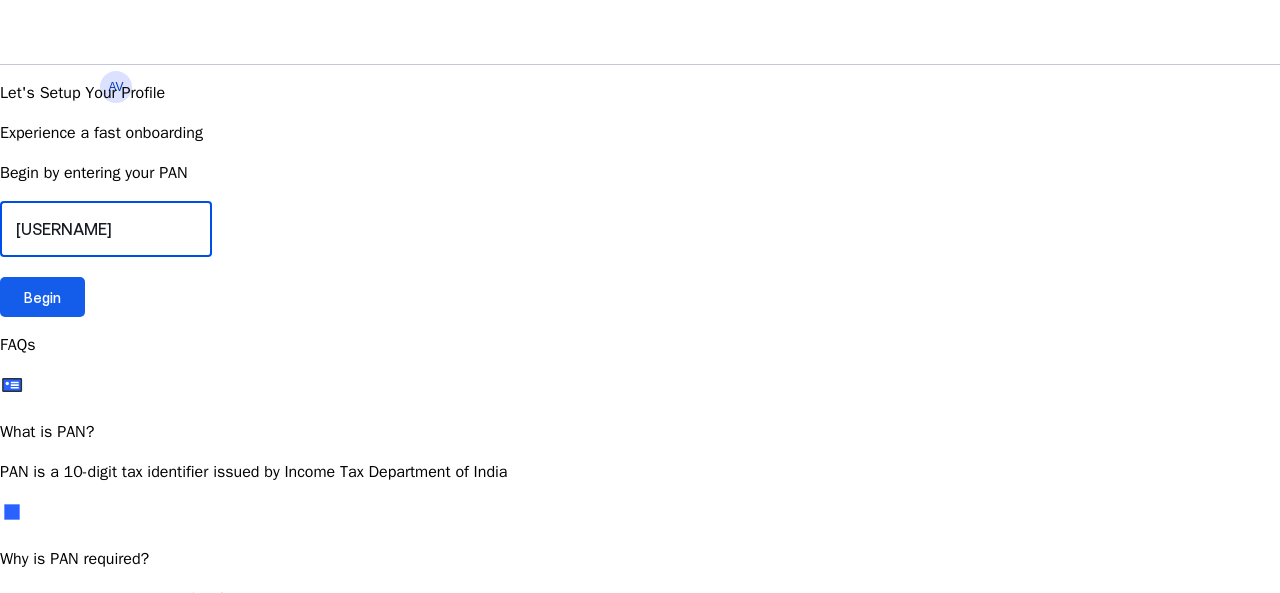 click on "Begin" at bounding box center [42, 297] 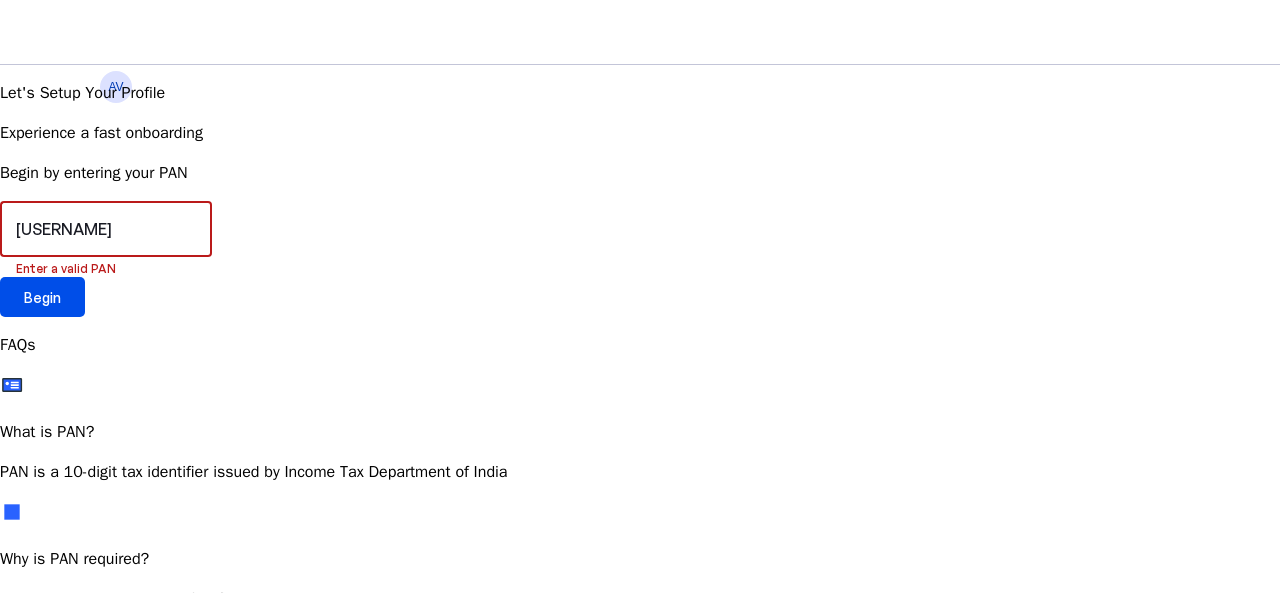 click on "[USERNAME]" at bounding box center (106, 229) 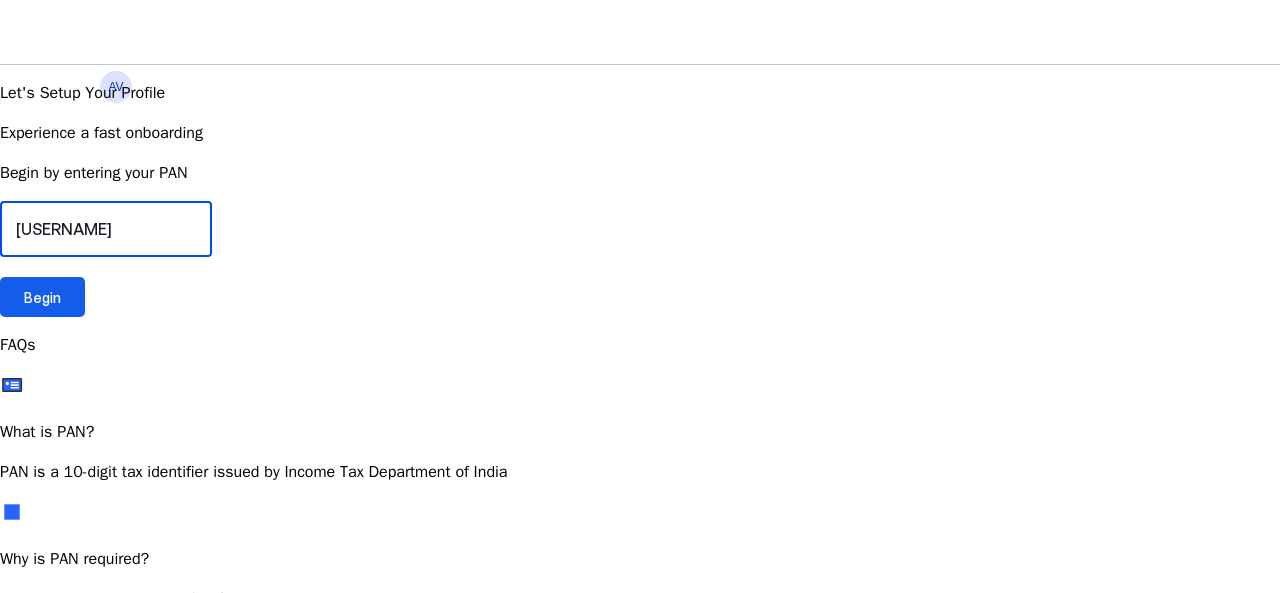 type on "[USERNAME]" 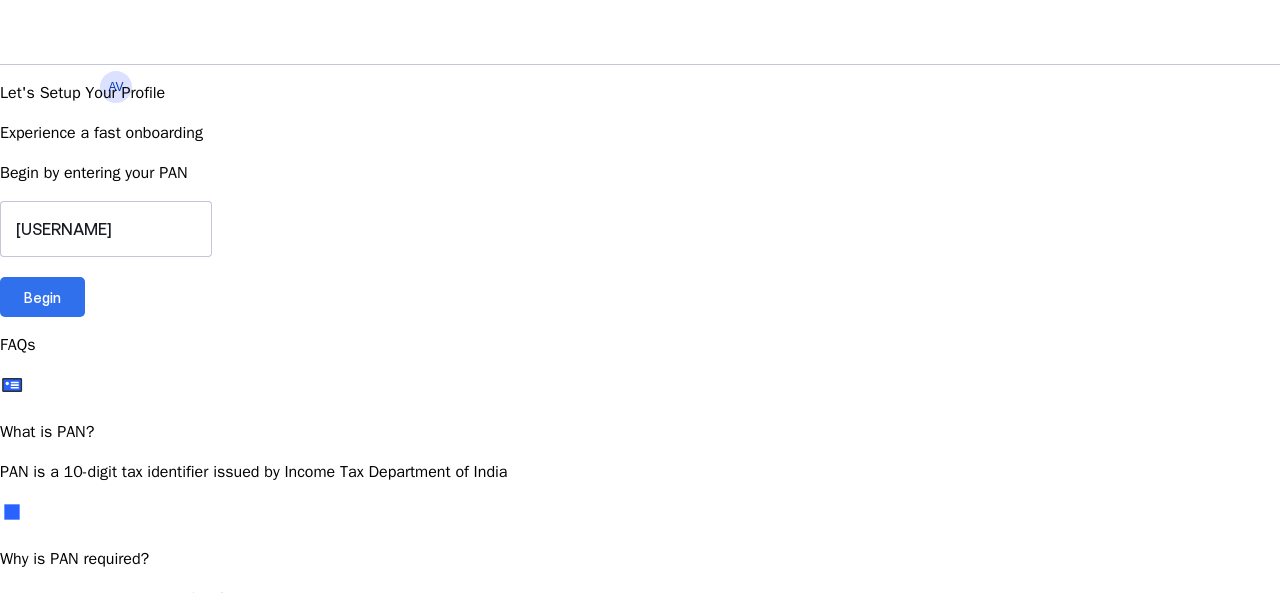 click at bounding box center (42, 297) 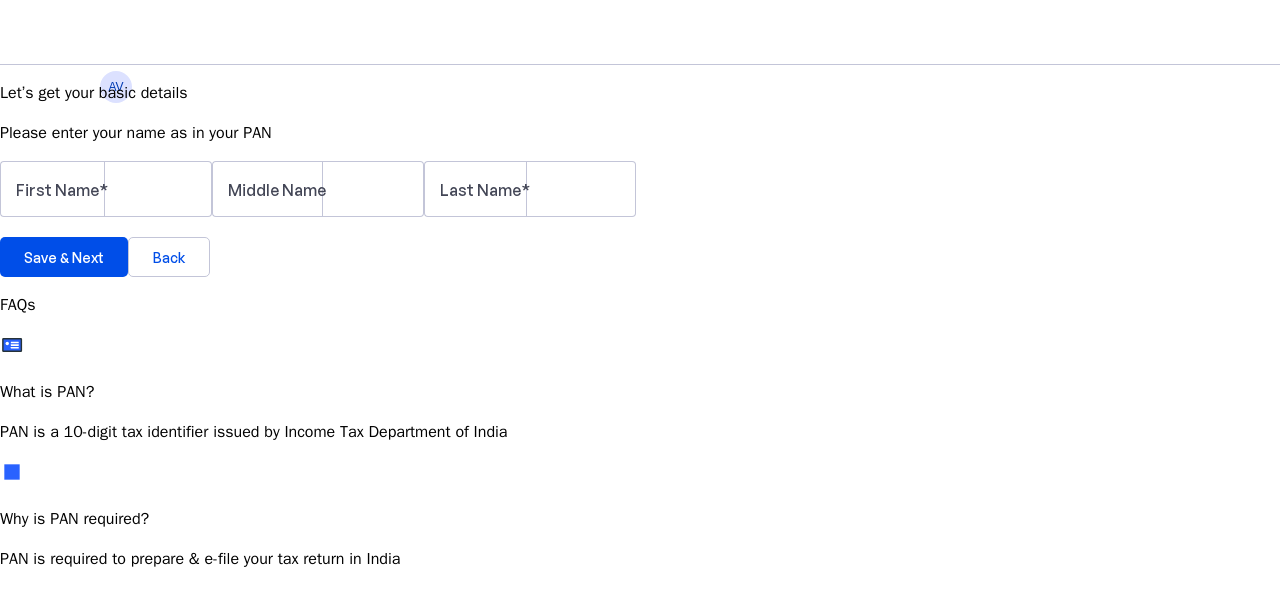 scroll, scrollTop: 3, scrollLeft: 0, axis: vertical 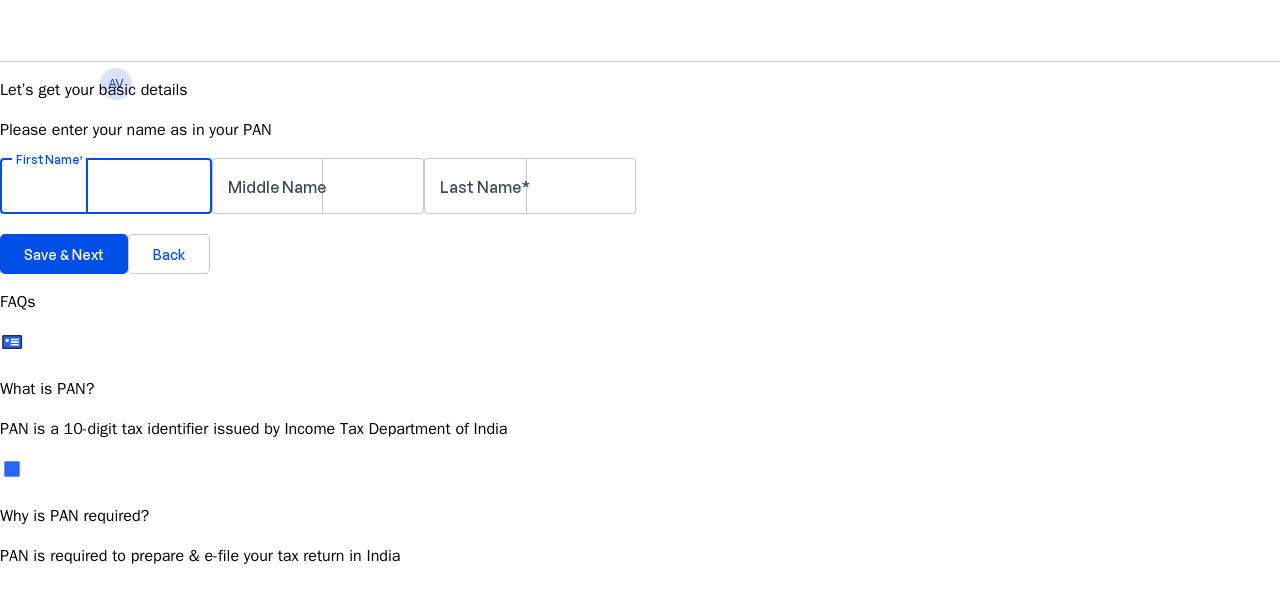 click on "First Name" at bounding box center (106, 186) 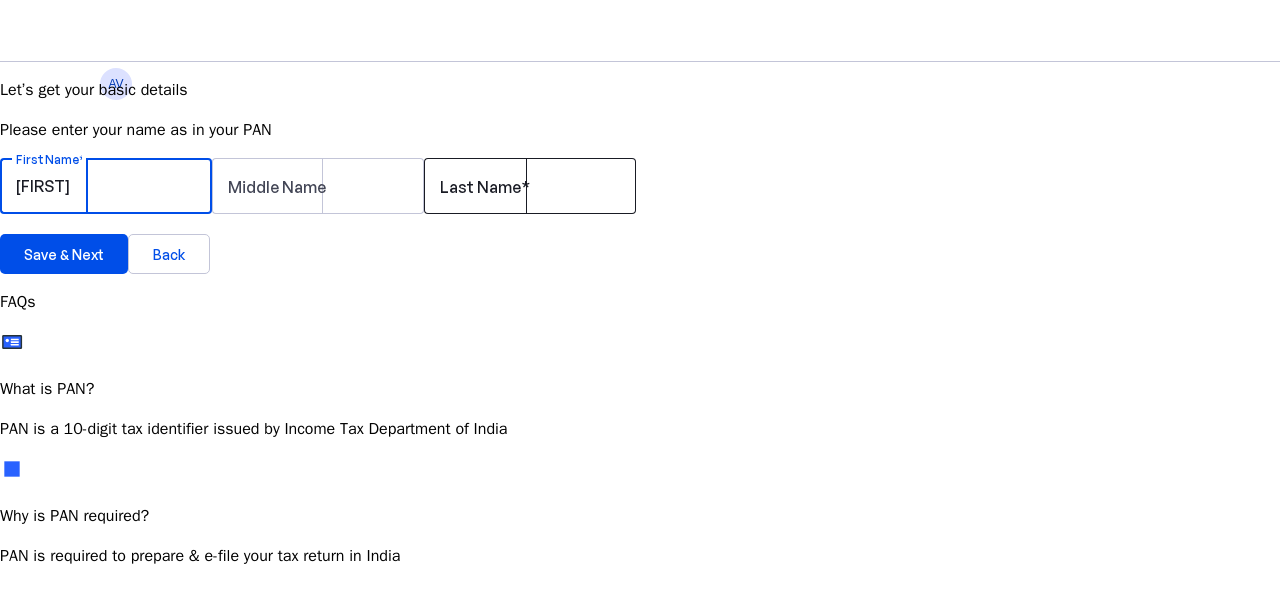 type on "[FIRST]" 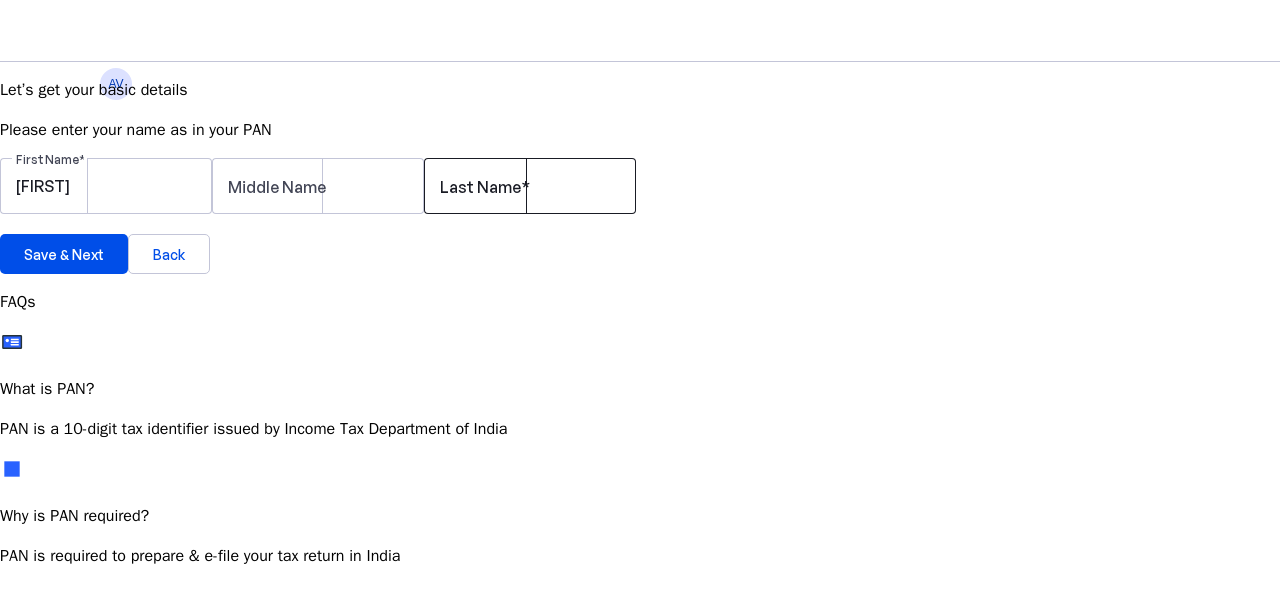 click at bounding box center (530, 186) 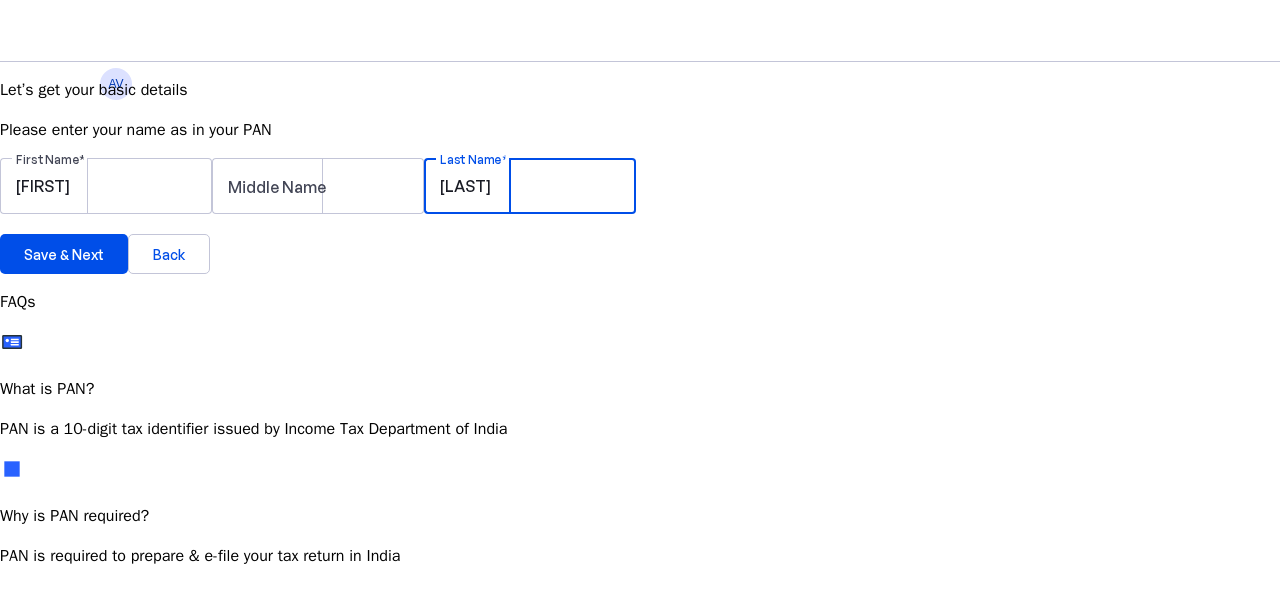 type on "[LAST]" 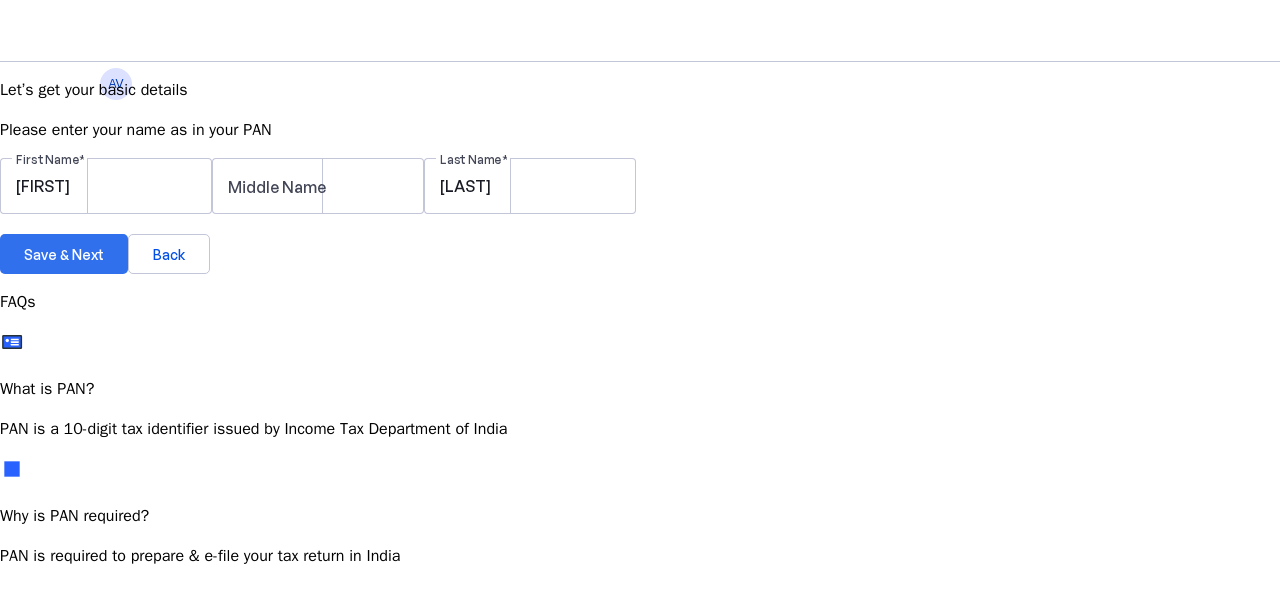 click on "Save & Next" at bounding box center (64, 254) 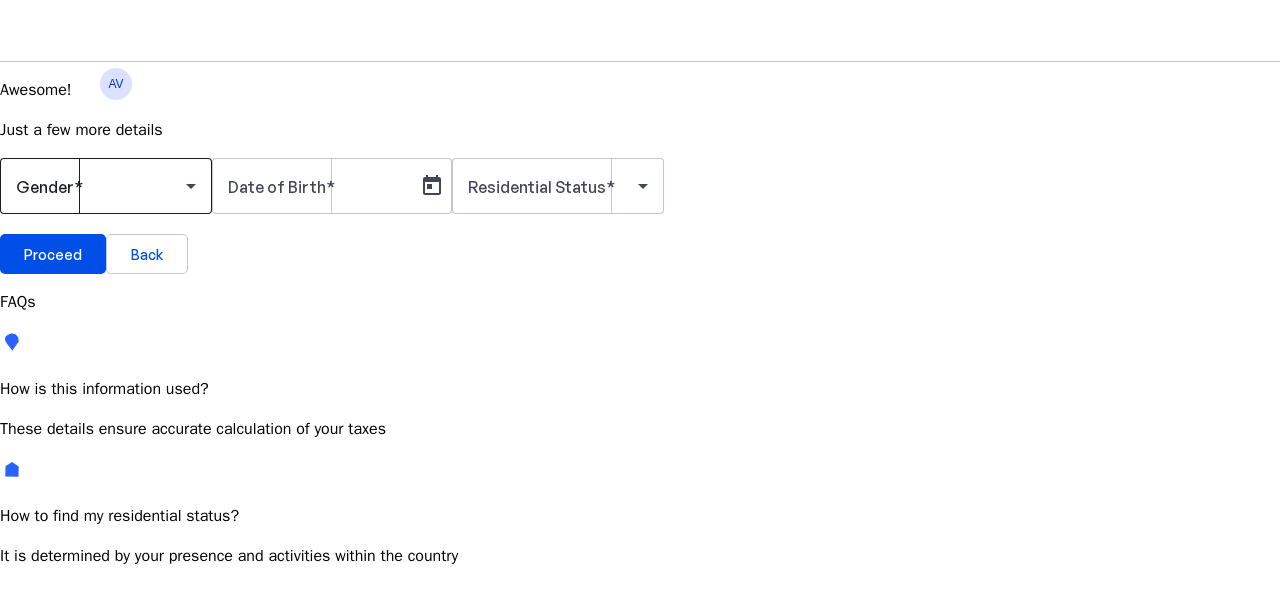 click at bounding box center [78, 187] 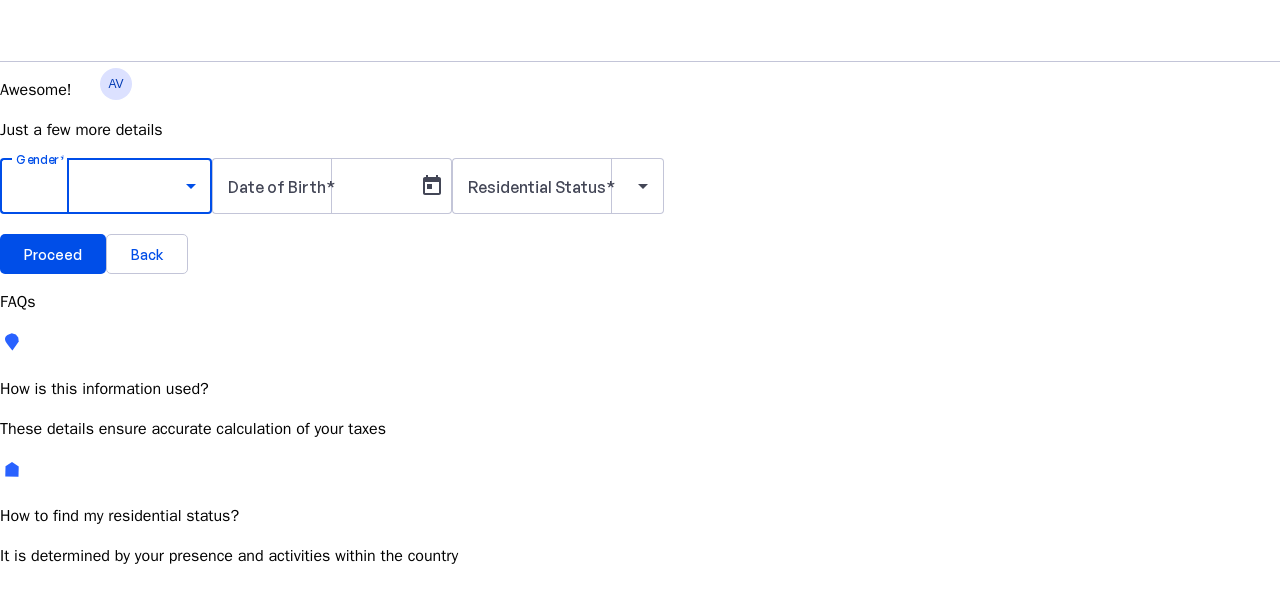 click on "Male" at bounding box center [154, 743] 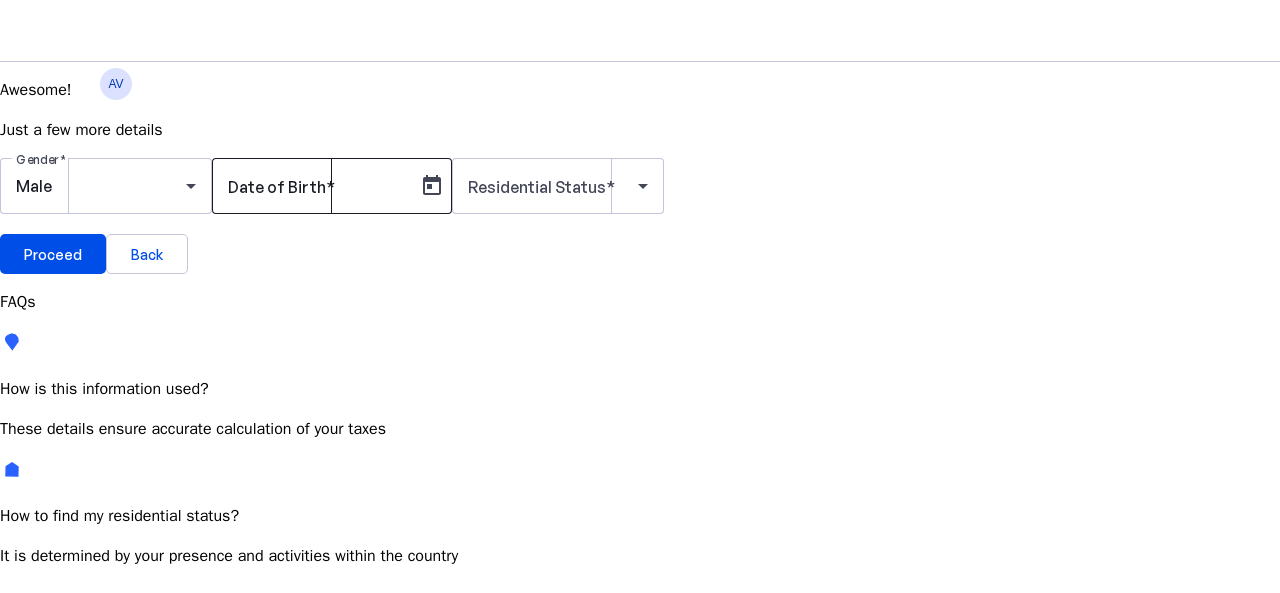 click on "Date of Birth" at bounding box center (277, 187) 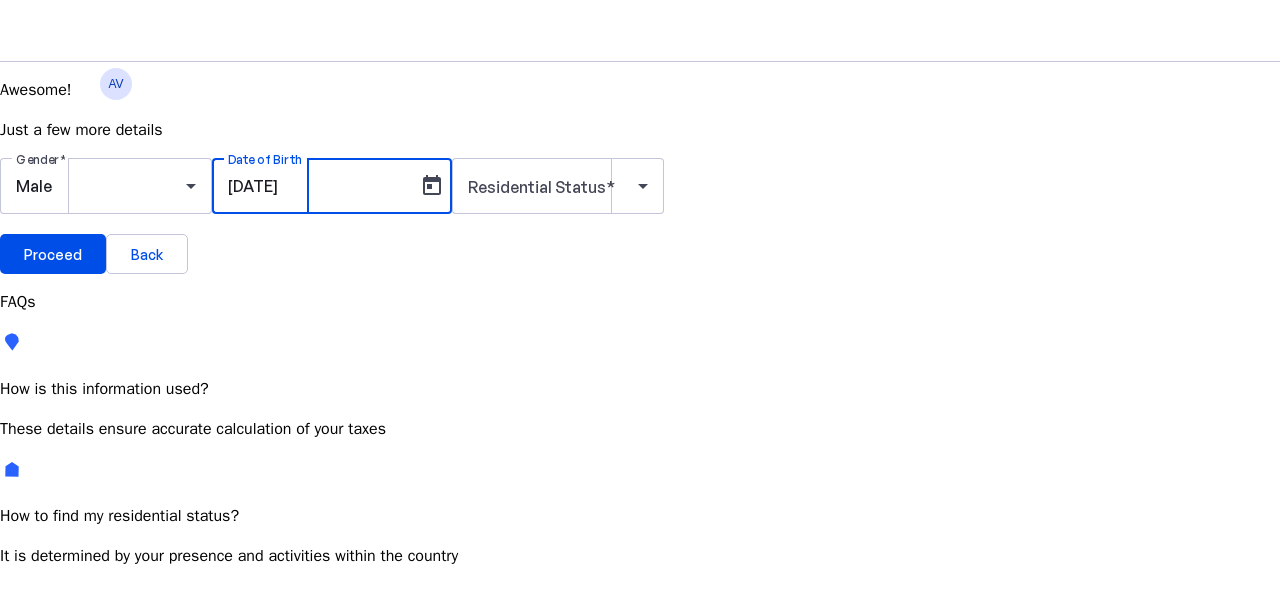 scroll, scrollTop: 7, scrollLeft: 0, axis: vertical 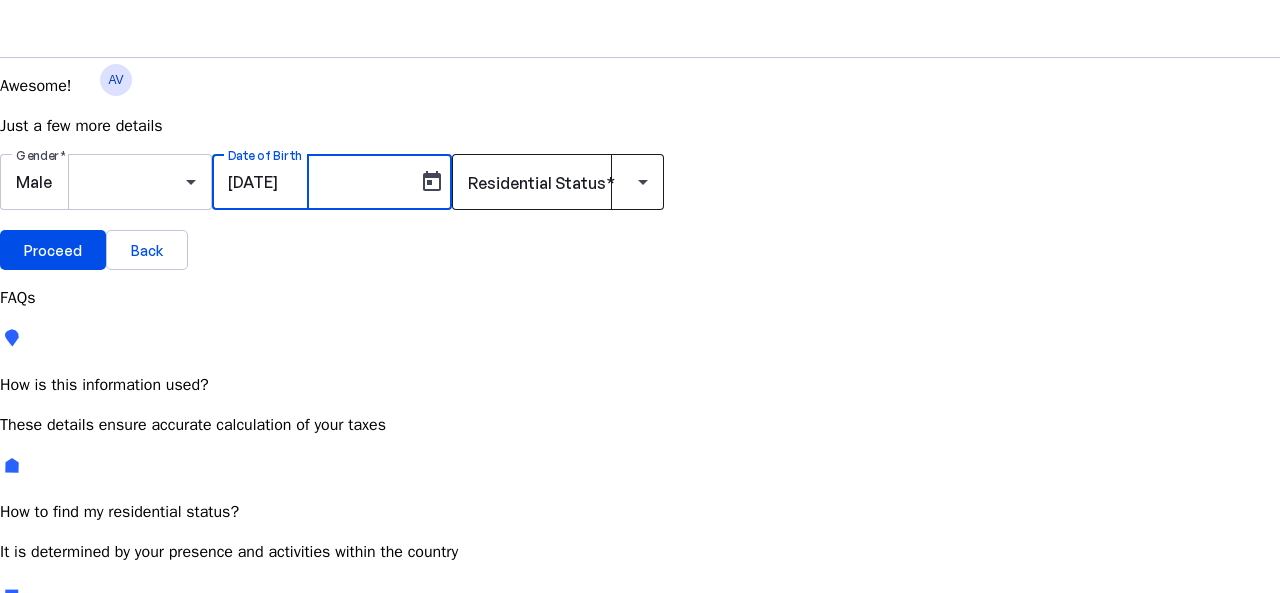type on "[DATE]" 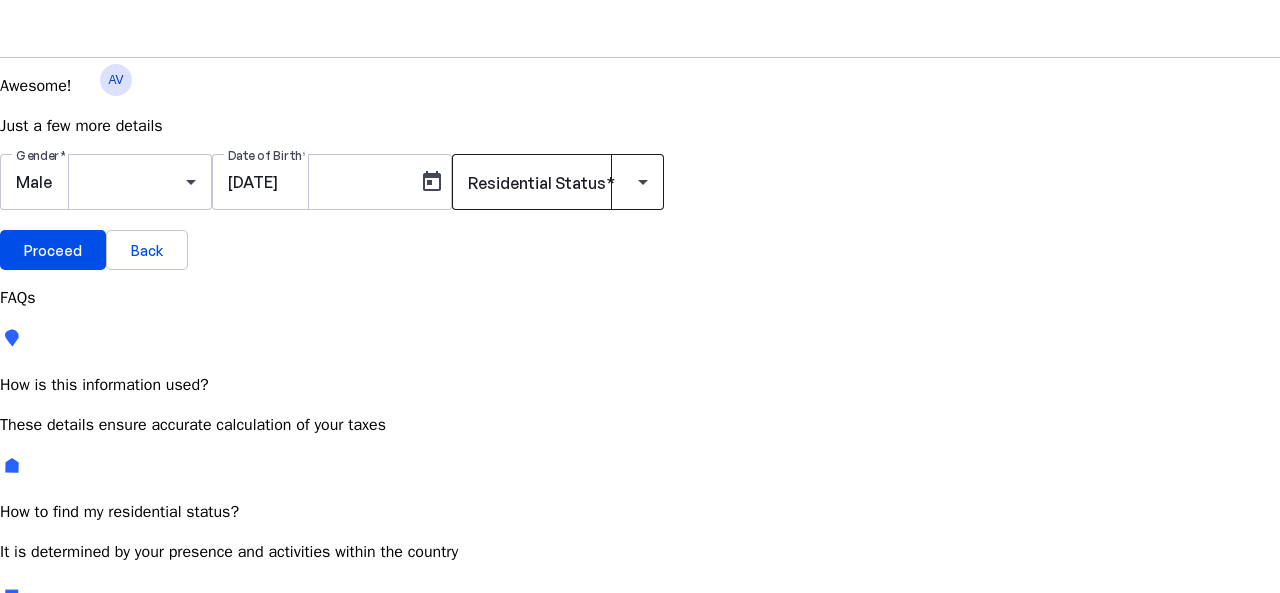 click on "Residential Status" at bounding box center (537, 183) 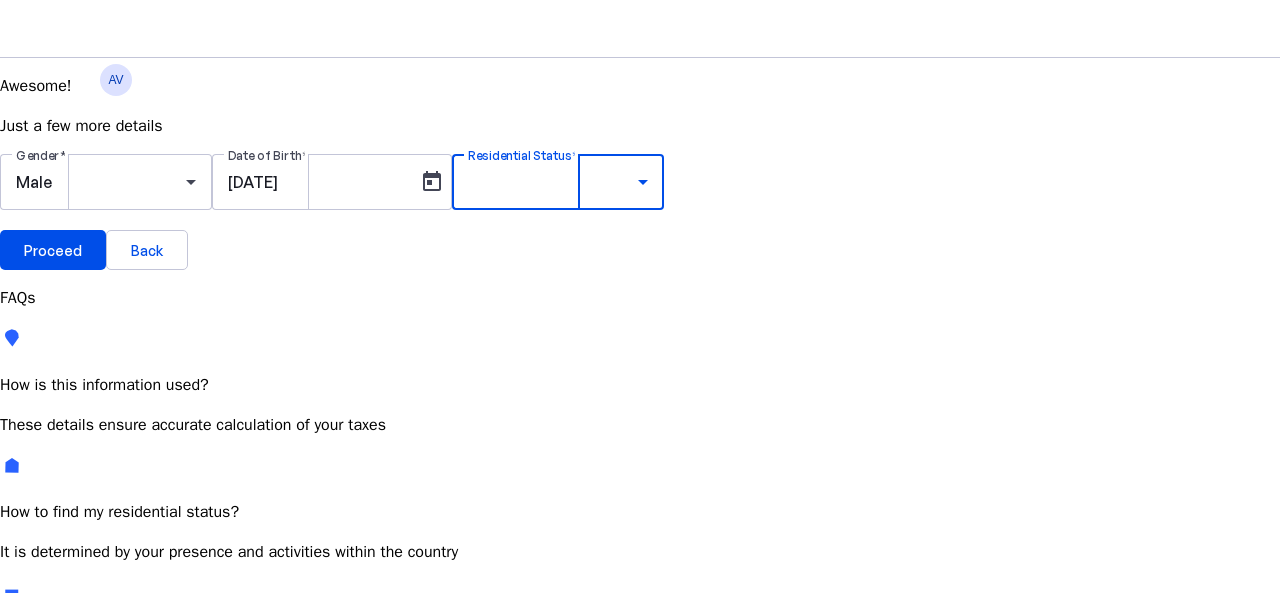 click on "Resident Most Common" at bounding box center (72, 759) 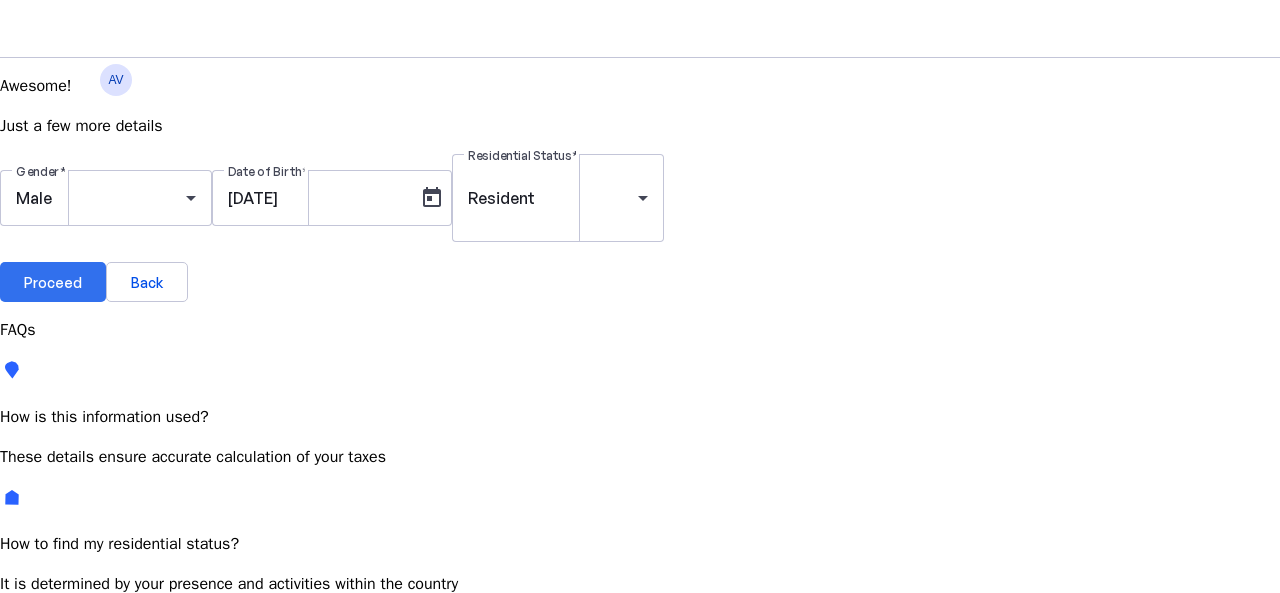 click on "Proceed" at bounding box center (53, 282) 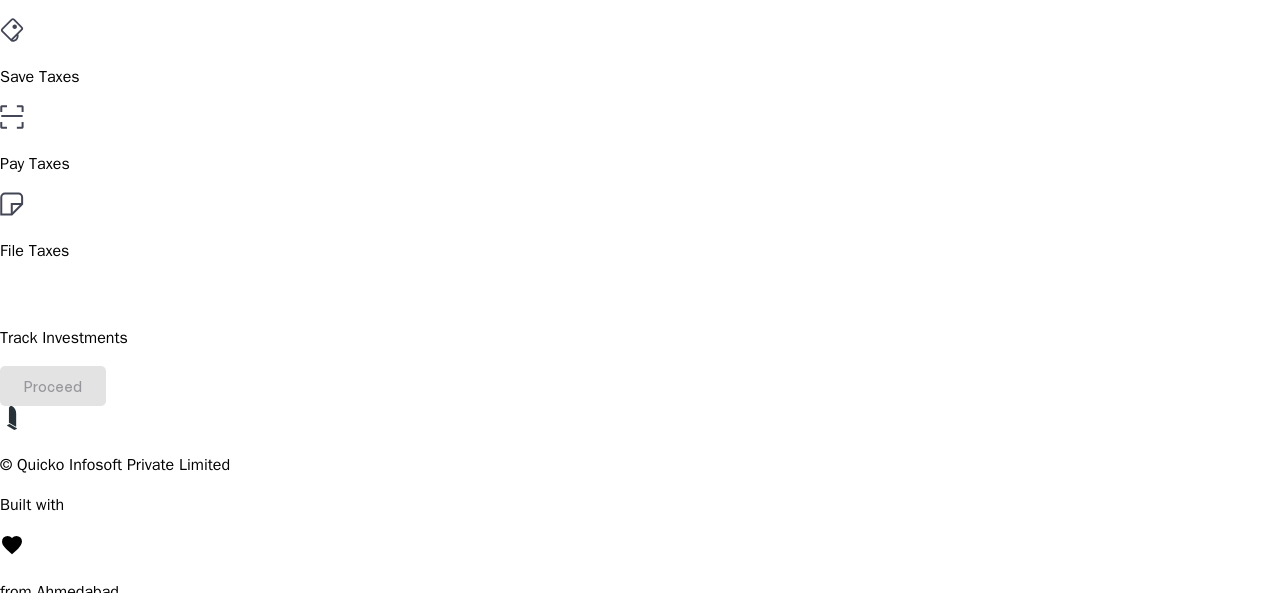scroll, scrollTop: 144, scrollLeft: 0, axis: vertical 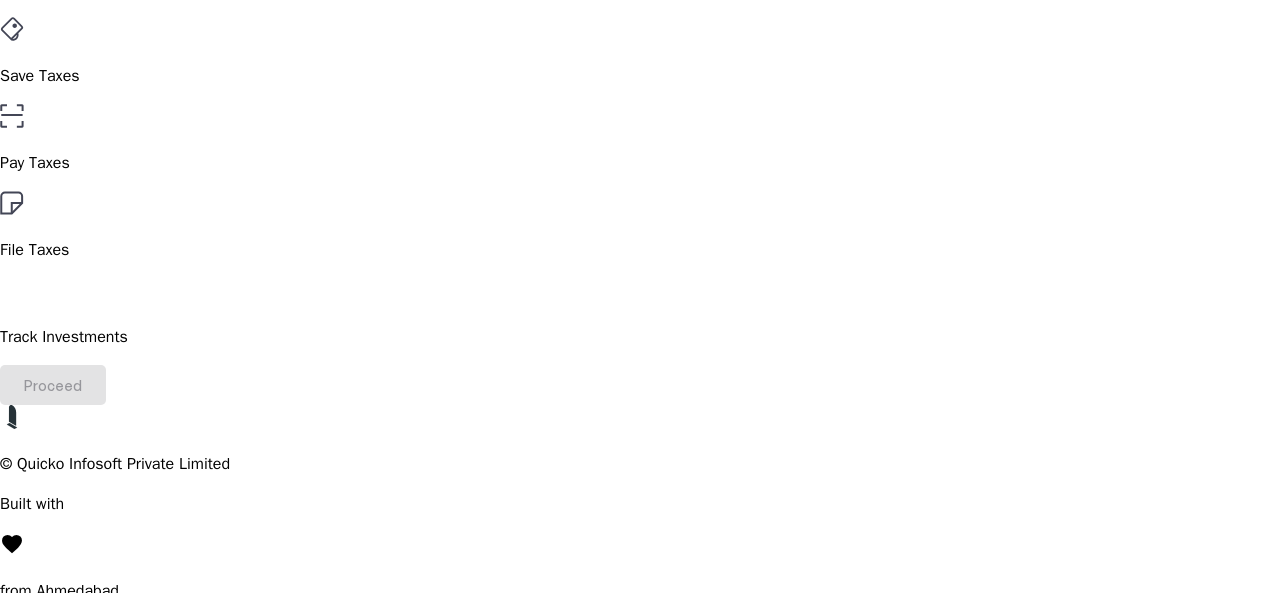 click on "File Taxes" at bounding box center (640, 76) 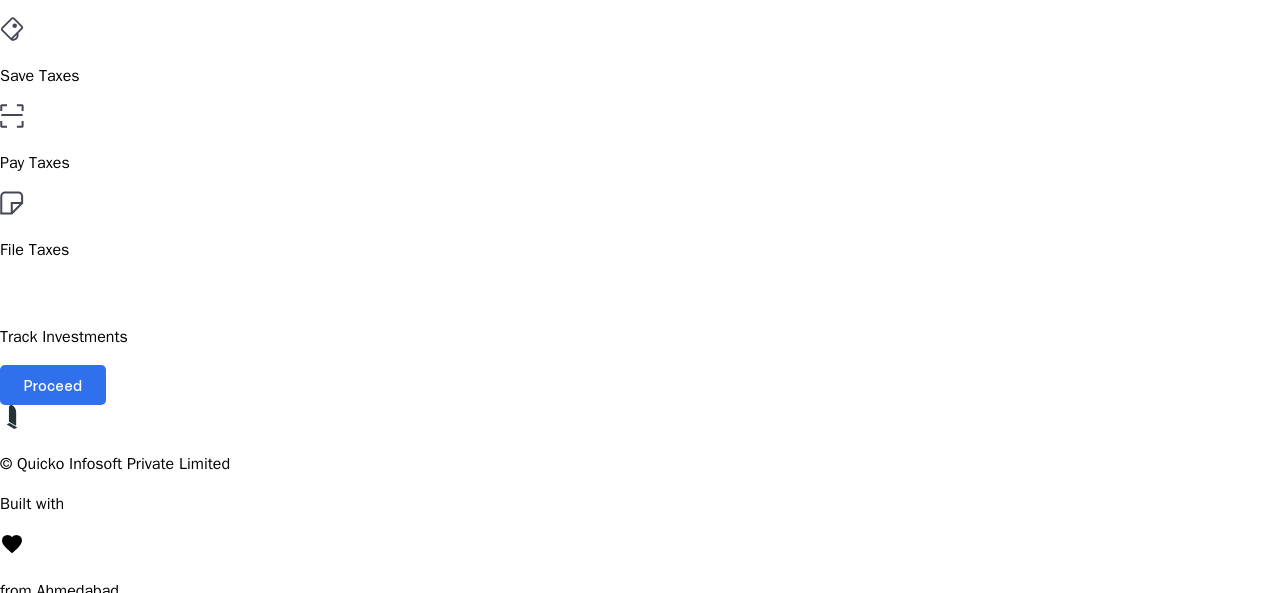 click at bounding box center [53, 385] 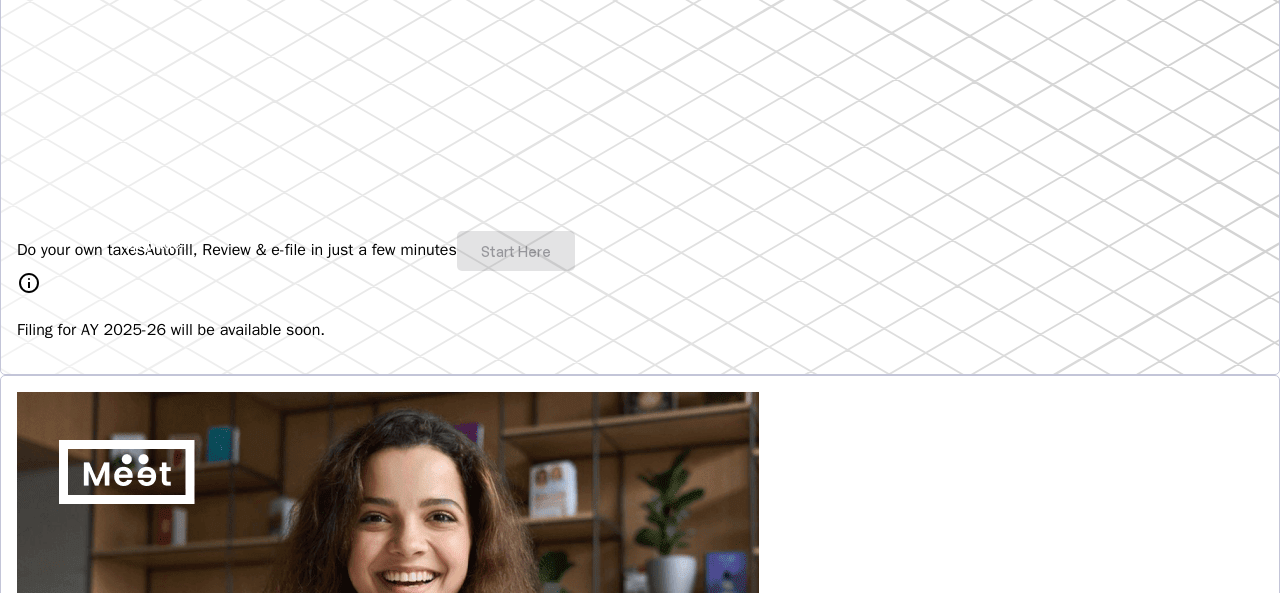 scroll, scrollTop: 384, scrollLeft: 0, axis: vertical 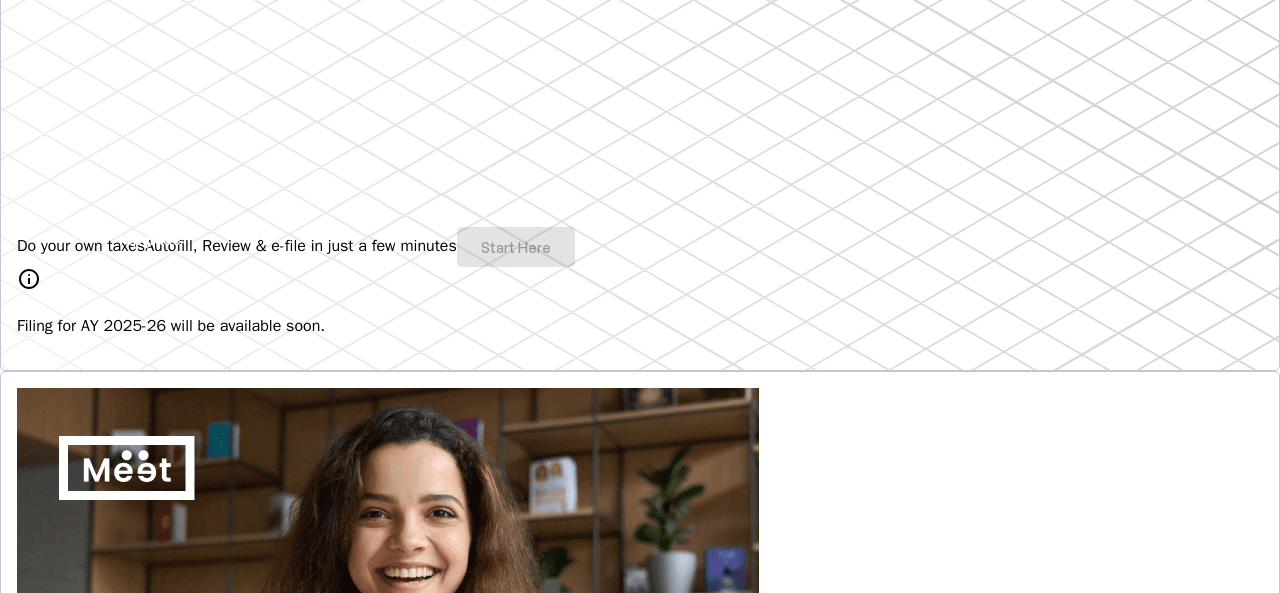click on "Do your own taxes   Autofill, Review & e-file in just a few minutes   Start Here" at bounding box center (640, 247) 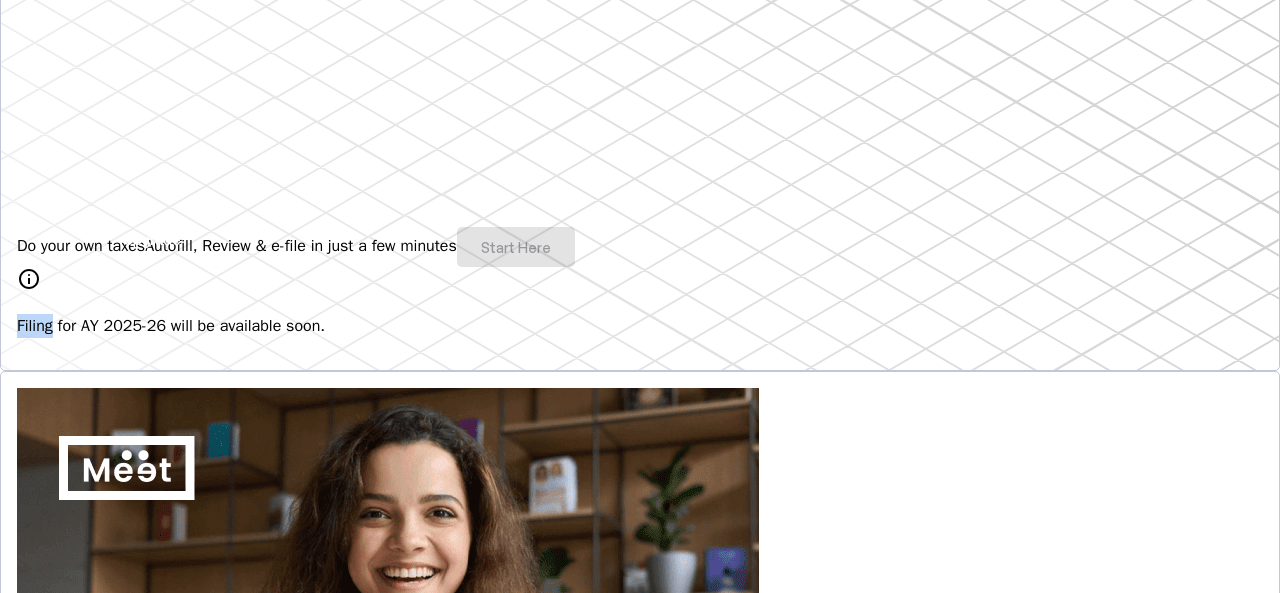 click on "Do your own taxes   Autofill, Review & e-file in just a few minutes   Start Here" at bounding box center (640, 247) 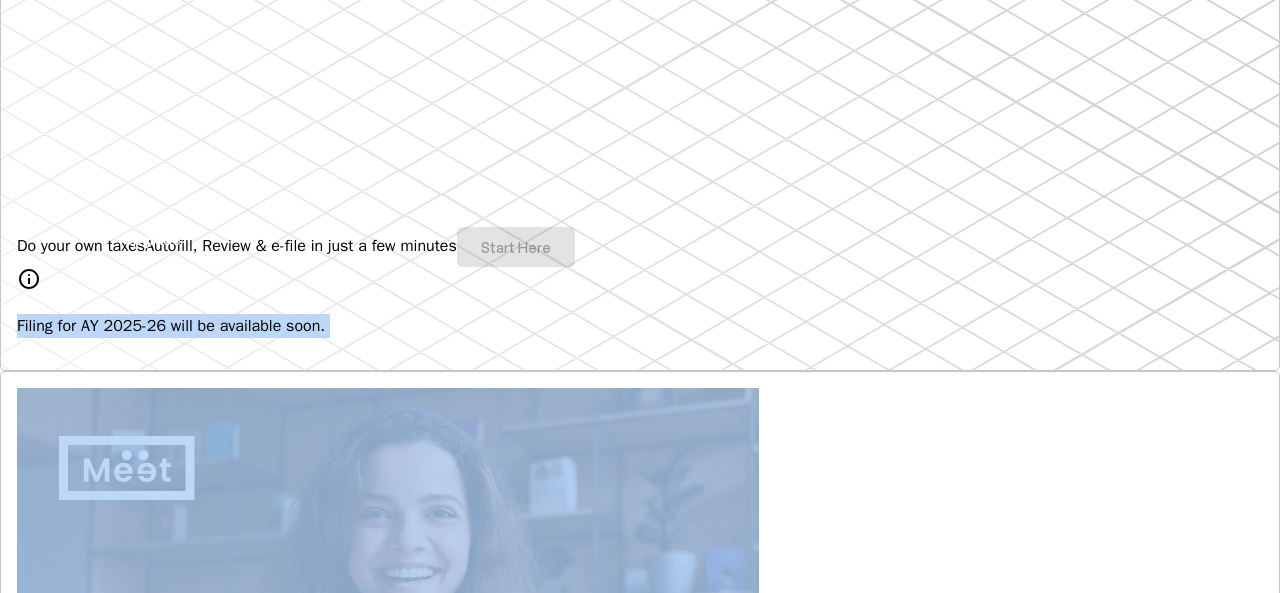 click on "Do your own taxes   Autofill, Review & e-file in just a few minutes   Start Here" at bounding box center (640, 247) 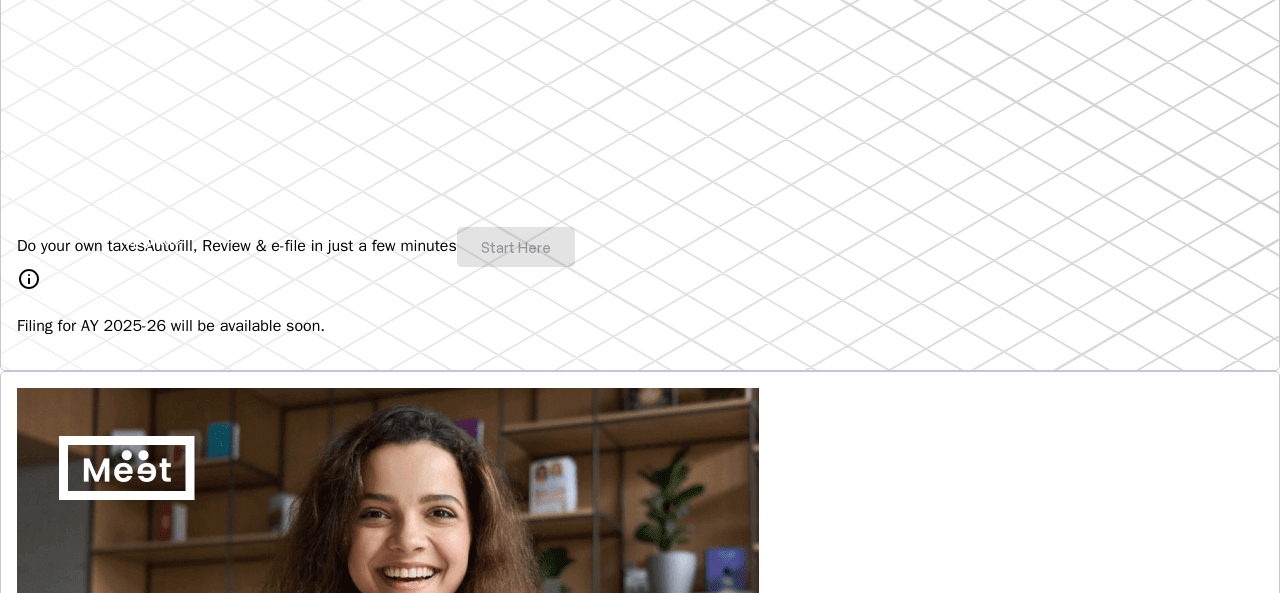 click on "Do your own taxes   Autofill, Review & e-file in just a few minutes   Start Here" at bounding box center [640, 247] 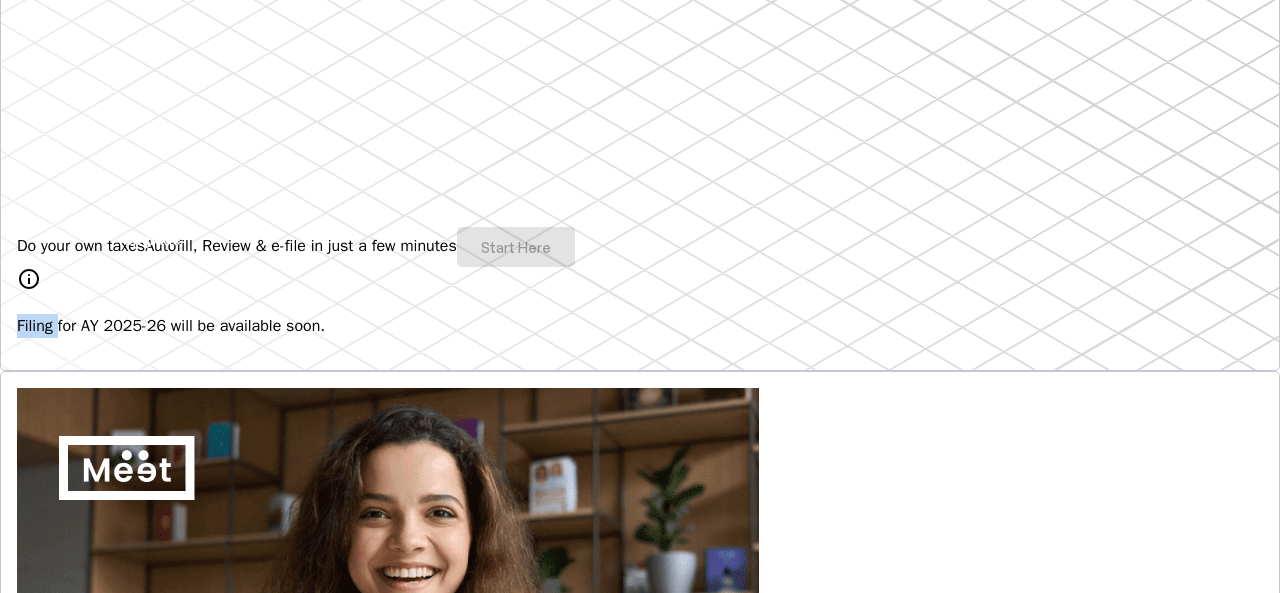 click on "Do your own taxes   Autofill, Review & e-file in just a few minutes   Start Here" at bounding box center [640, 247] 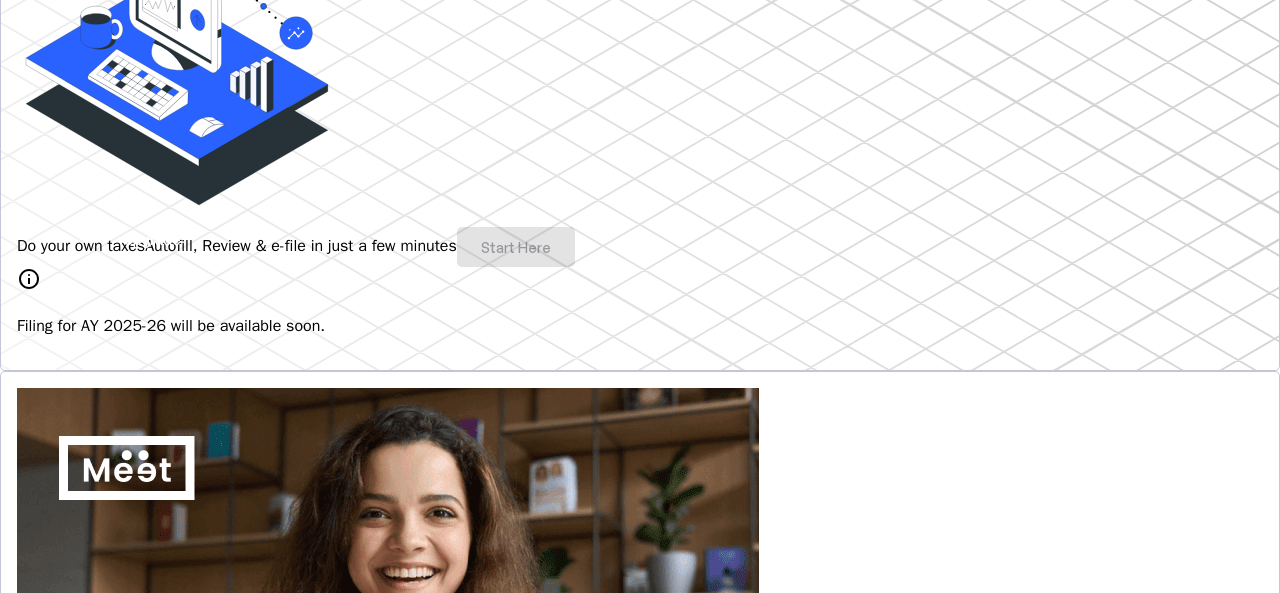 click on "Do your own taxes   Autofill, Review & e-file in just a few minutes   Start Here" at bounding box center [640, 247] 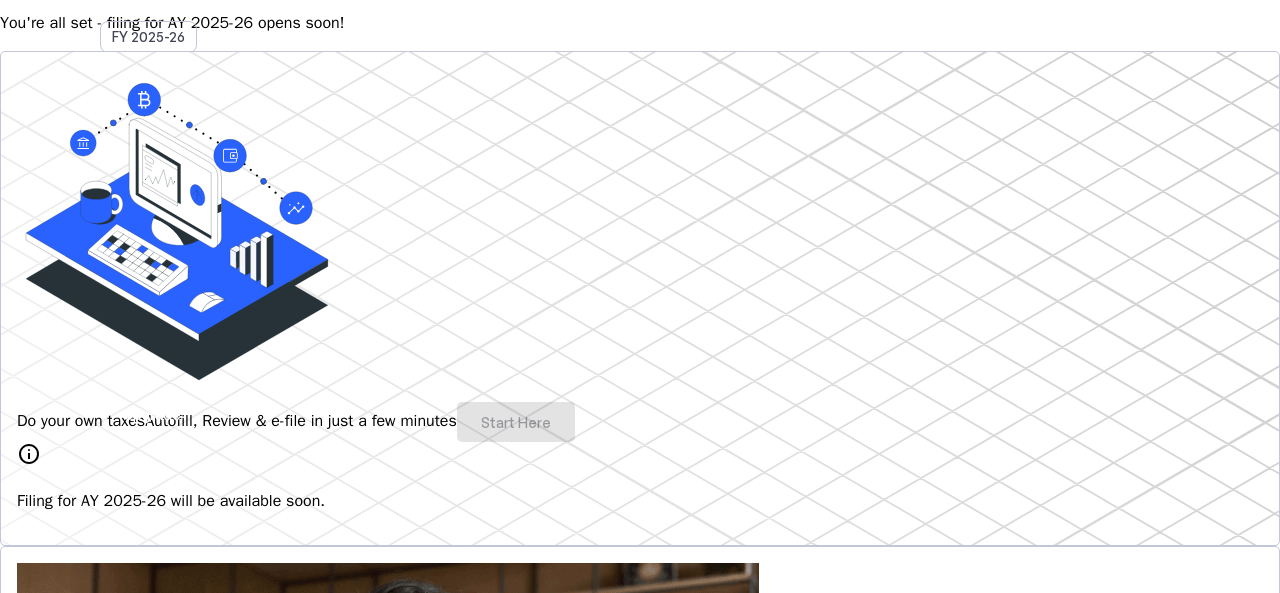 scroll, scrollTop: 0, scrollLeft: 0, axis: both 